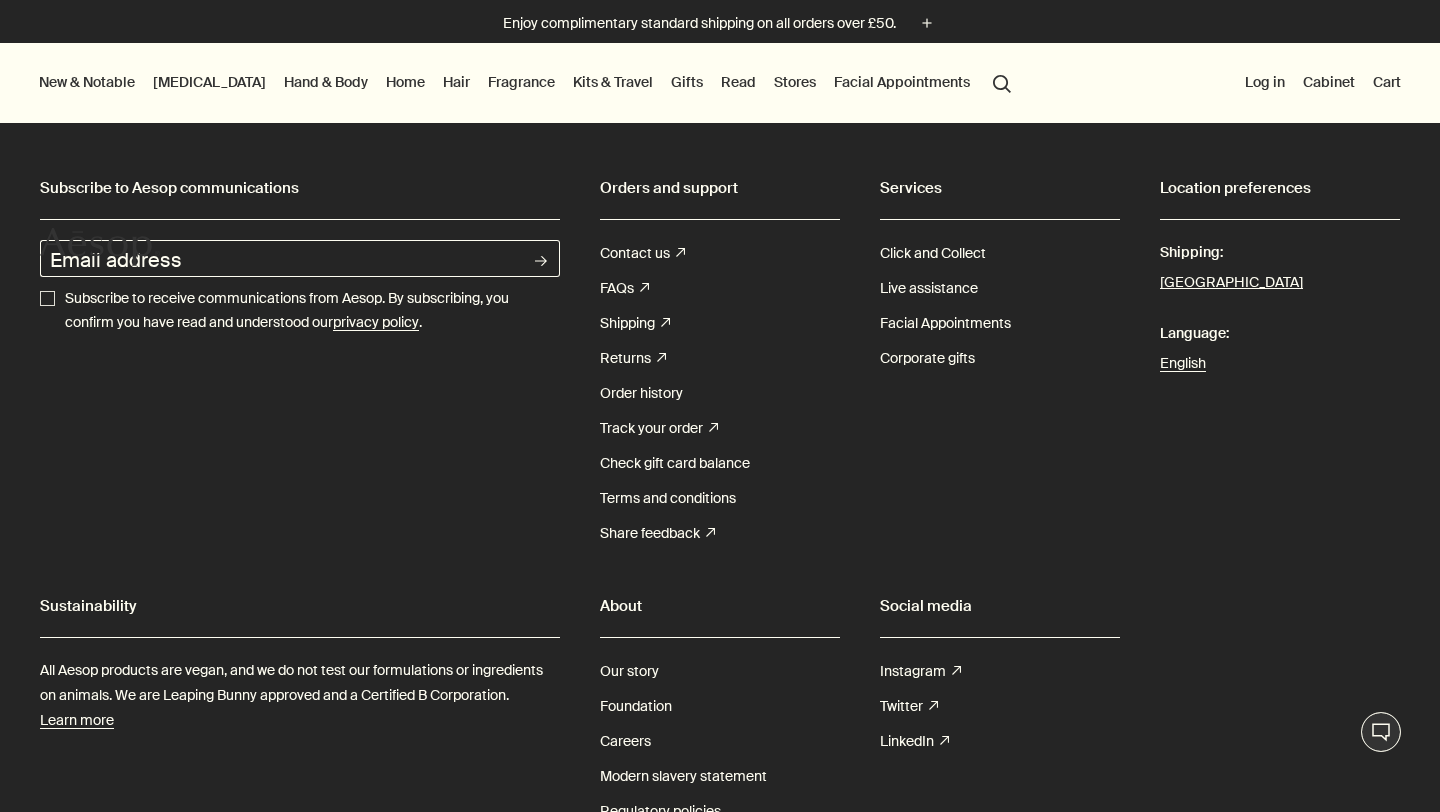 scroll, scrollTop: 0, scrollLeft: 0, axis: both 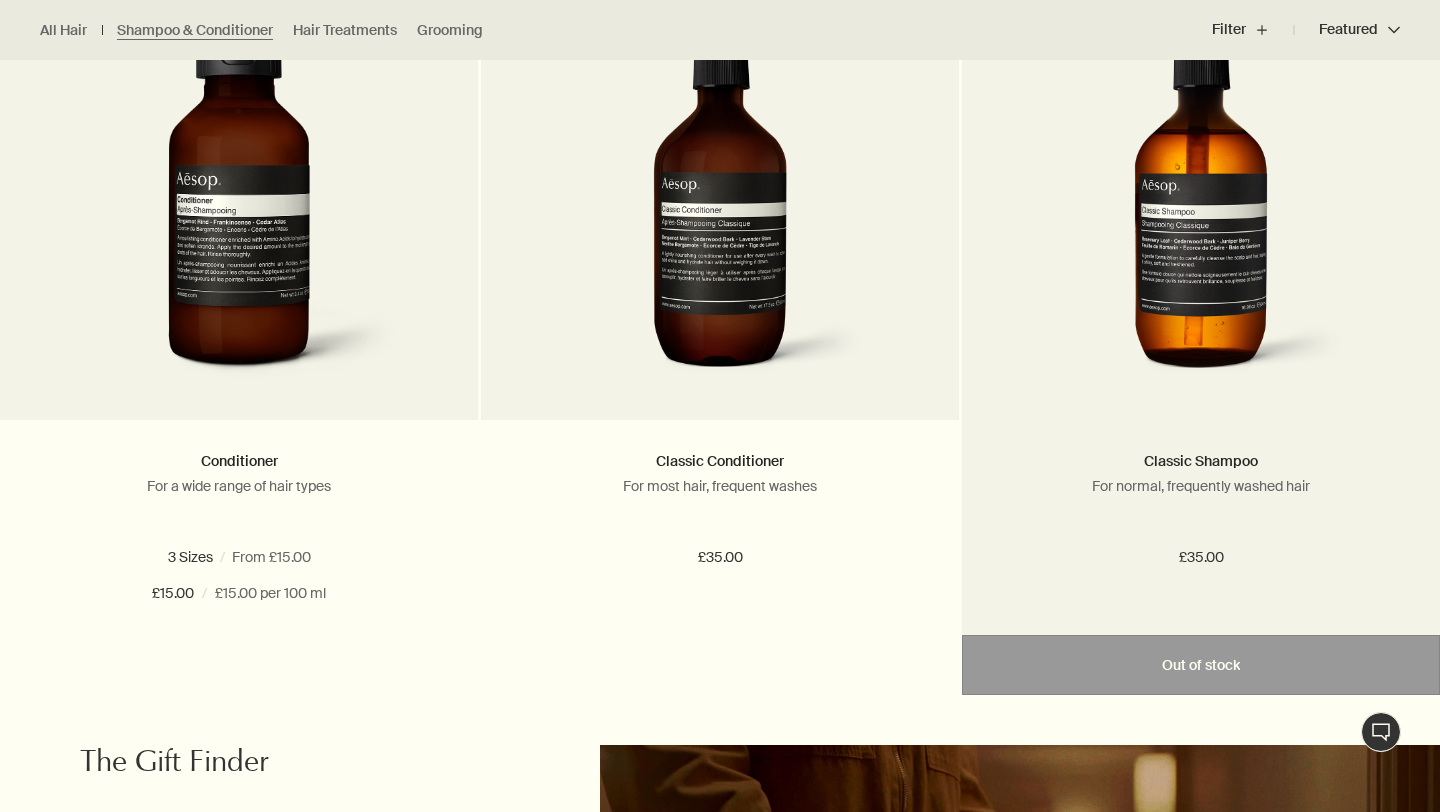click on "For normal, frequently washed hair" at bounding box center [1201, 486] 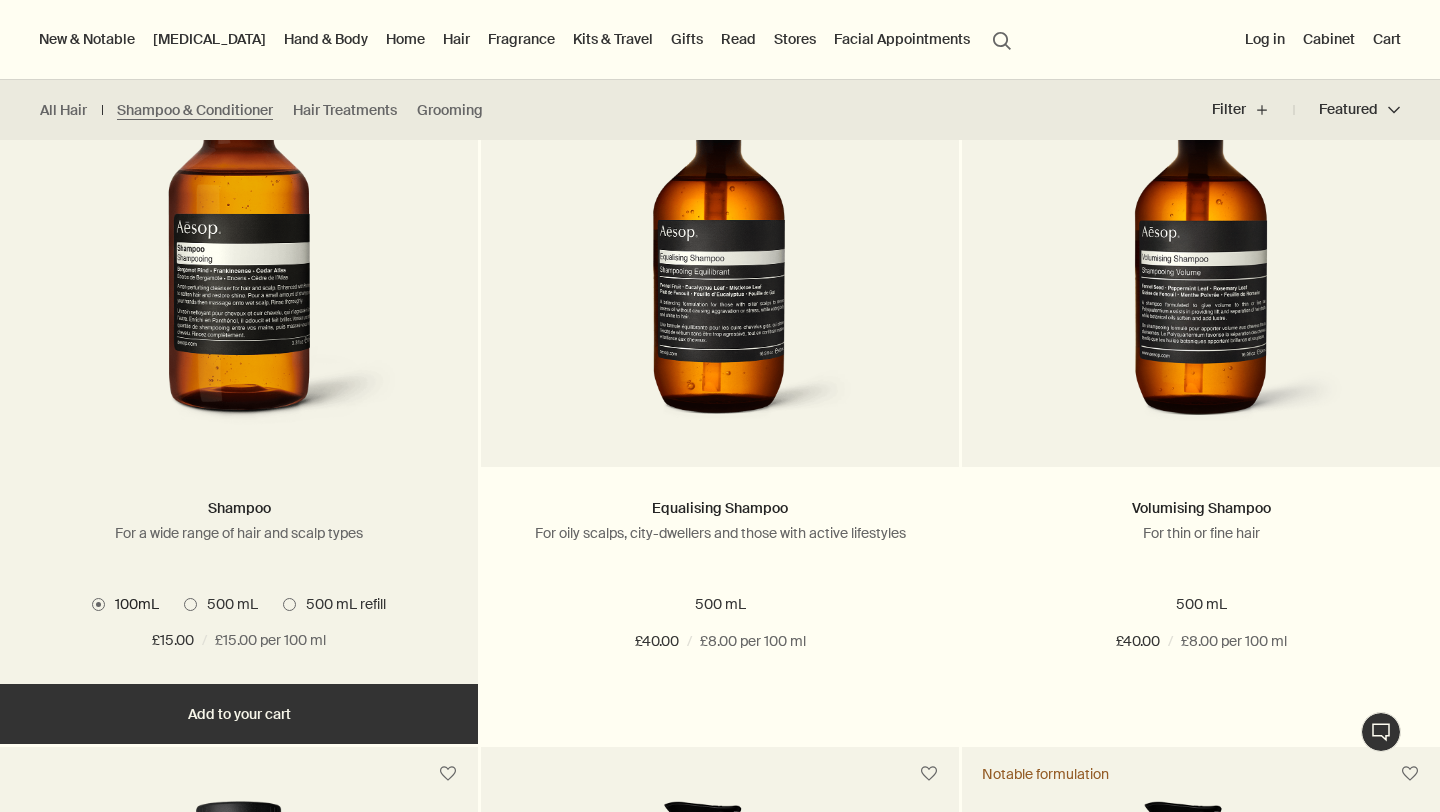 scroll, scrollTop: 622, scrollLeft: 0, axis: vertical 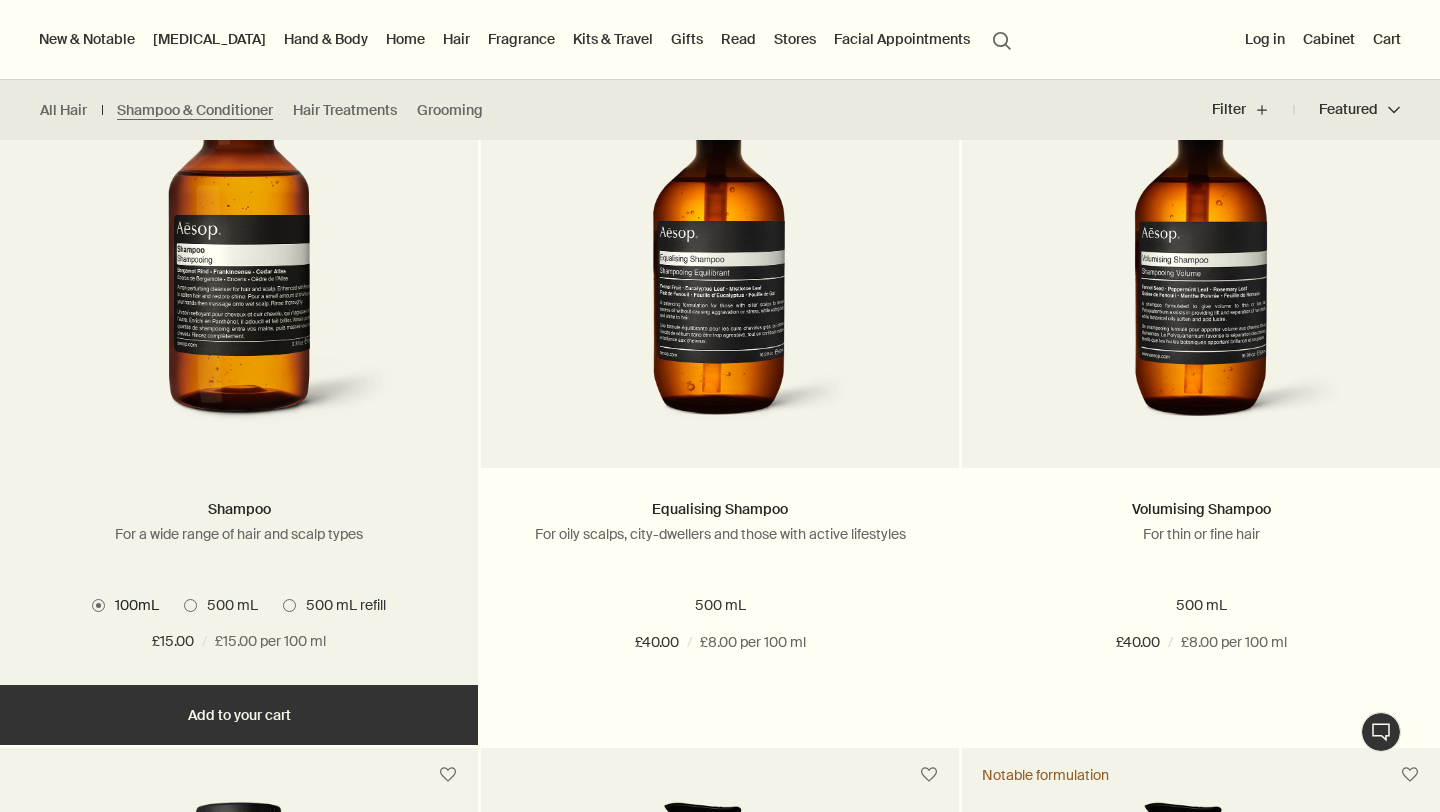 click at bounding box center (289, 605) 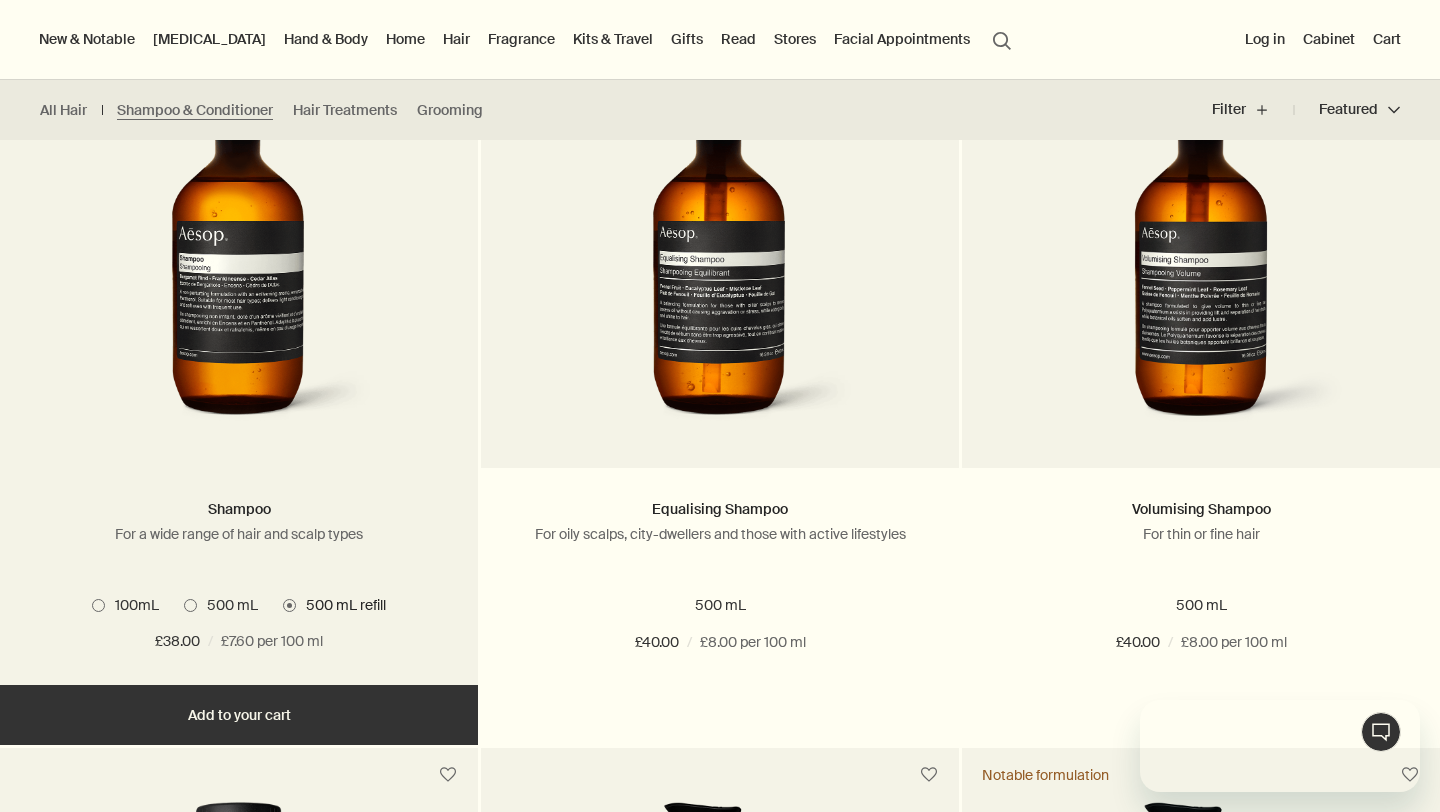 scroll, scrollTop: 0, scrollLeft: 0, axis: both 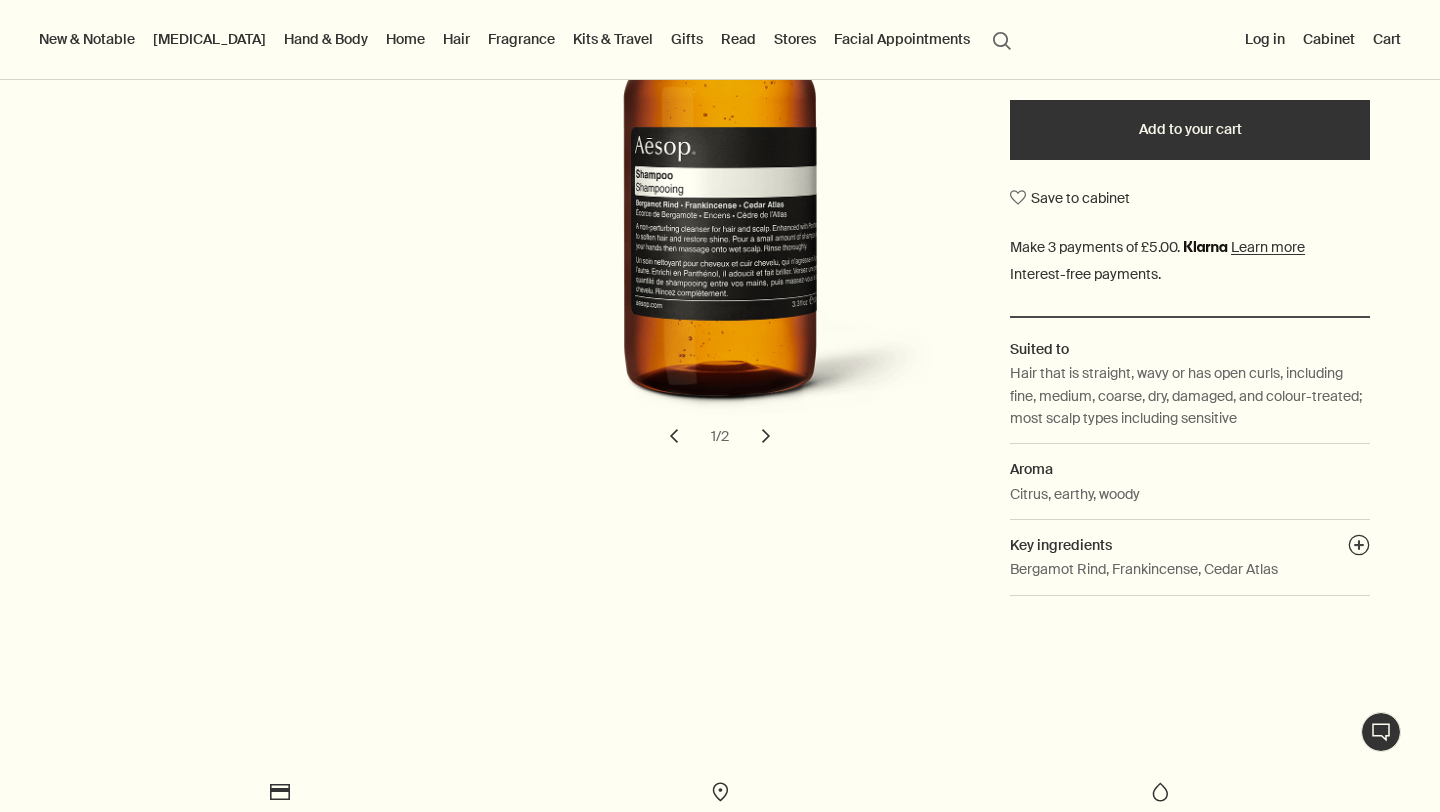 click on "chevron" at bounding box center [766, 436] 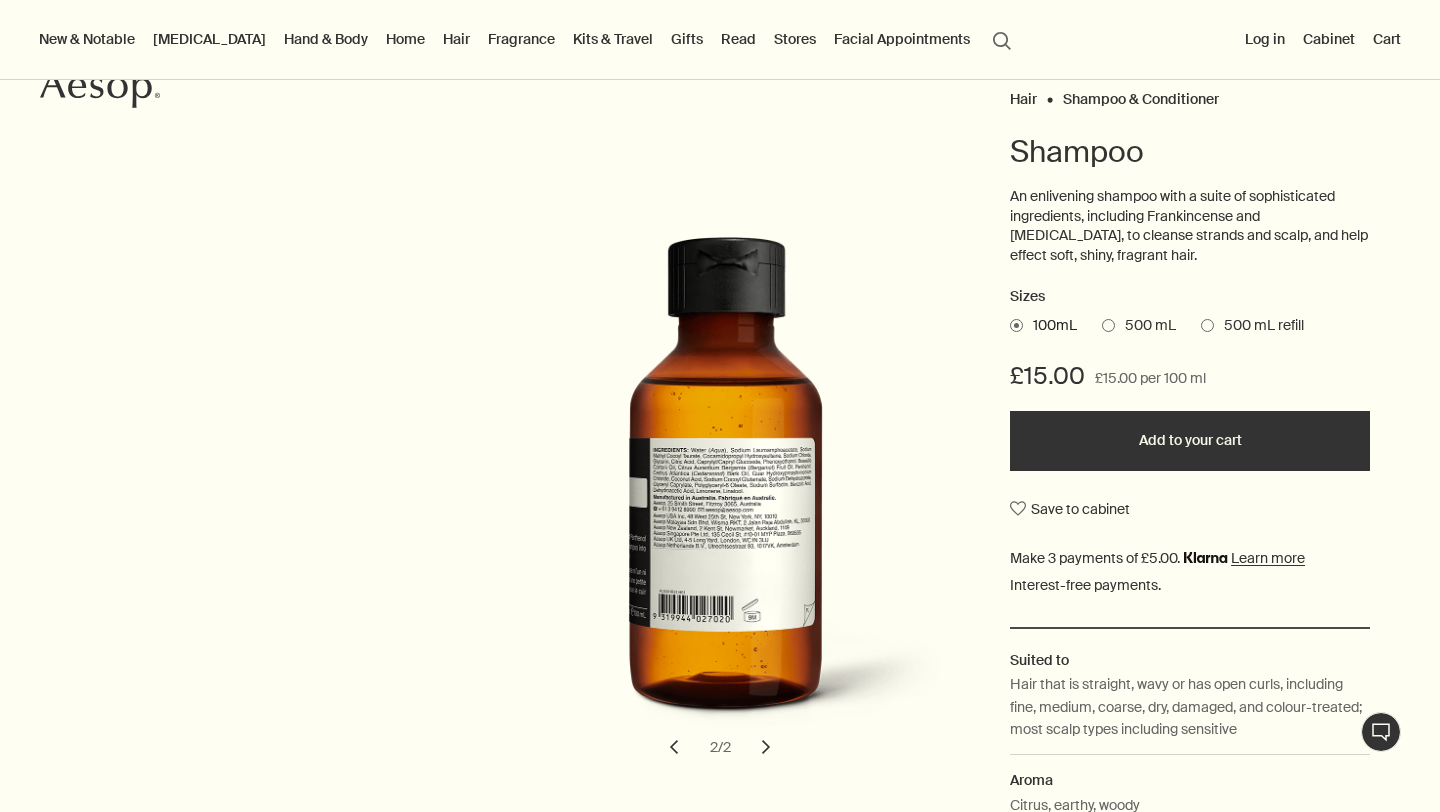 scroll, scrollTop: 104, scrollLeft: 0, axis: vertical 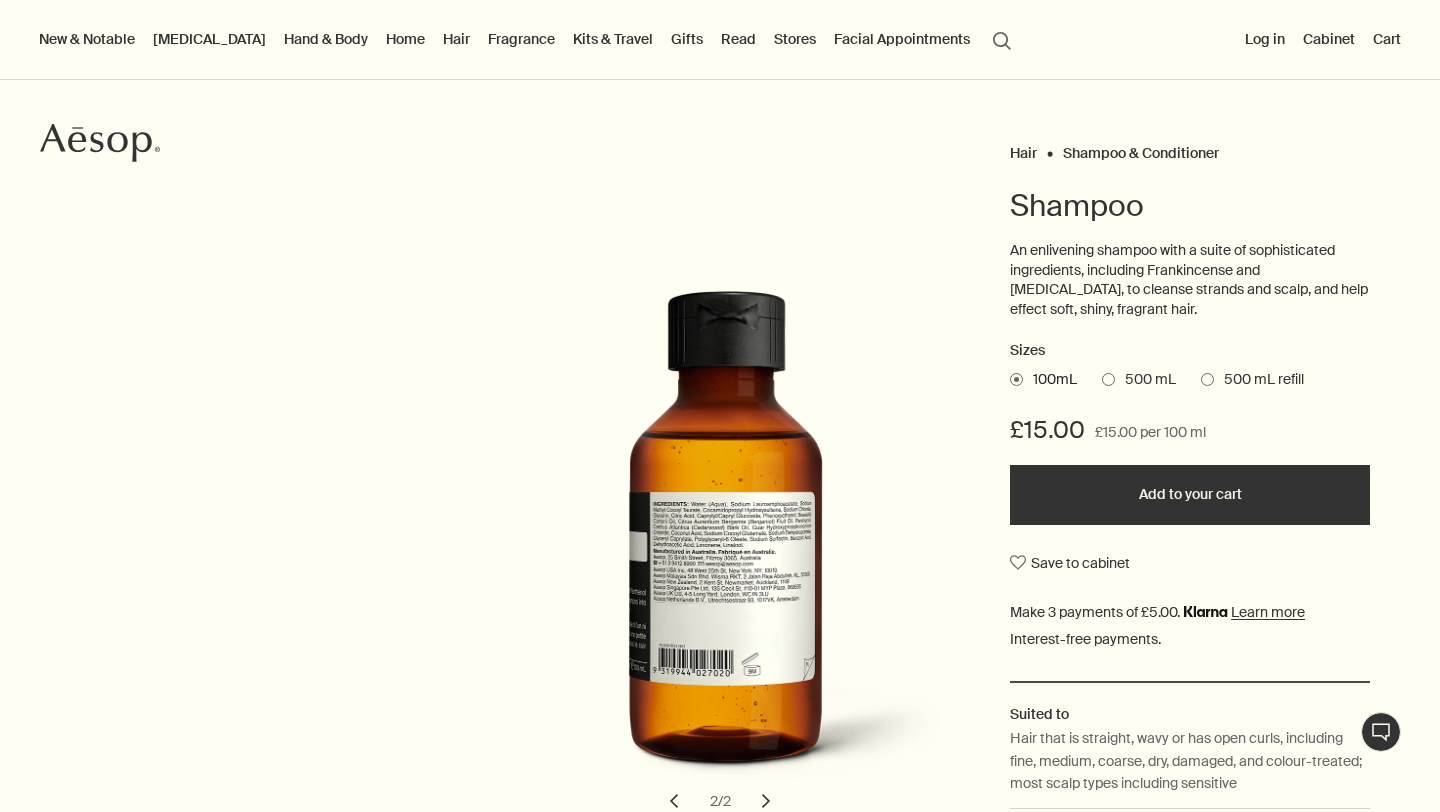 click at bounding box center (1207, 379) 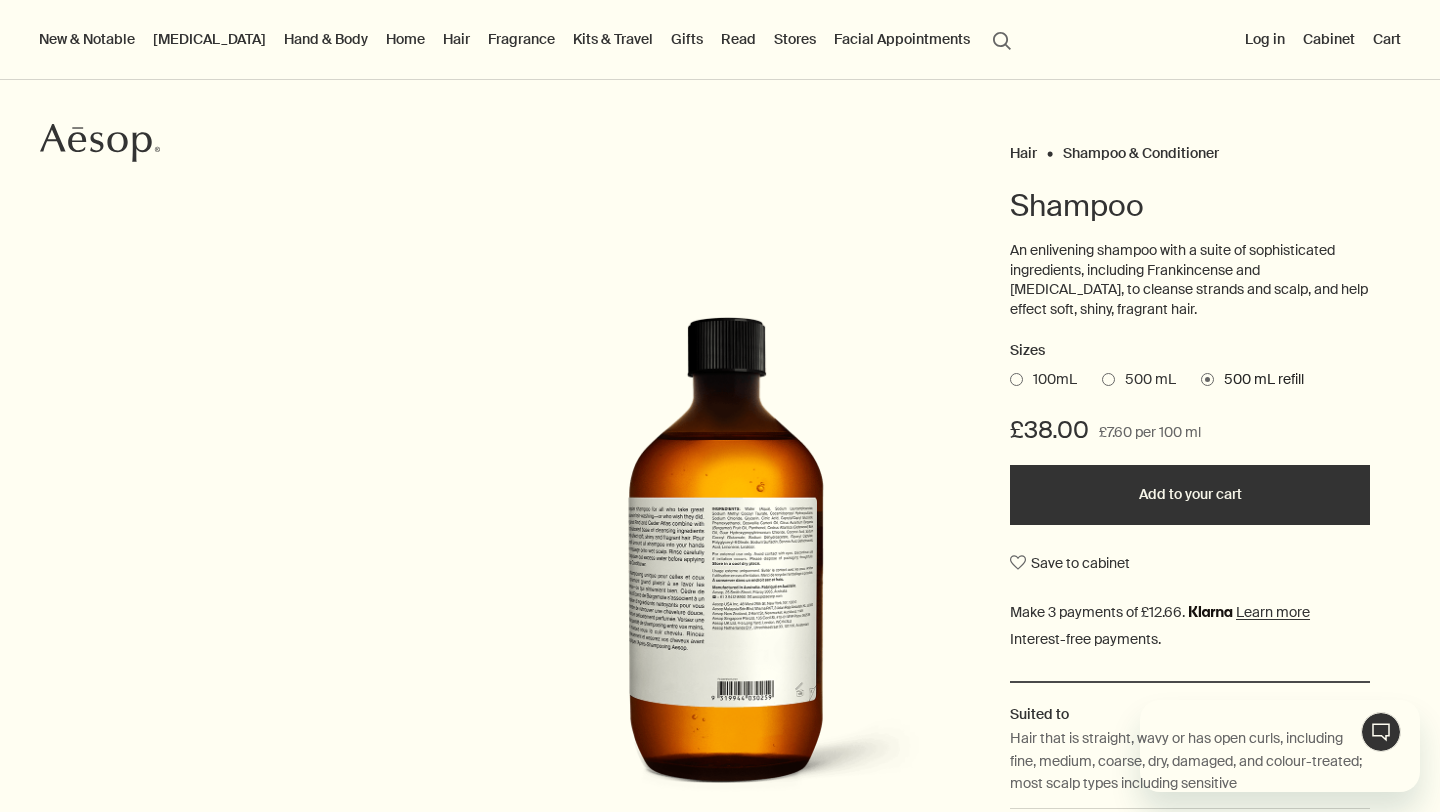 scroll, scrollTop: 0, scrollLeft: 0, axis: both 